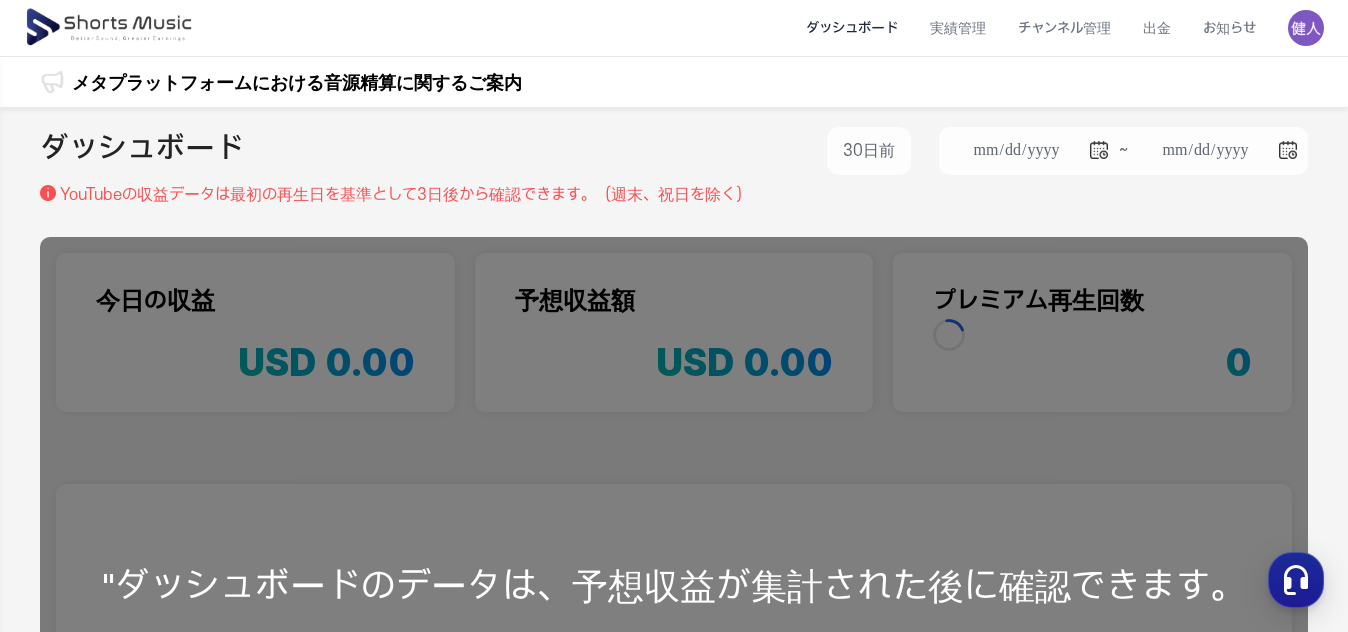 scroll, scrollTop: 0, scrollLeft: 0, axis: both 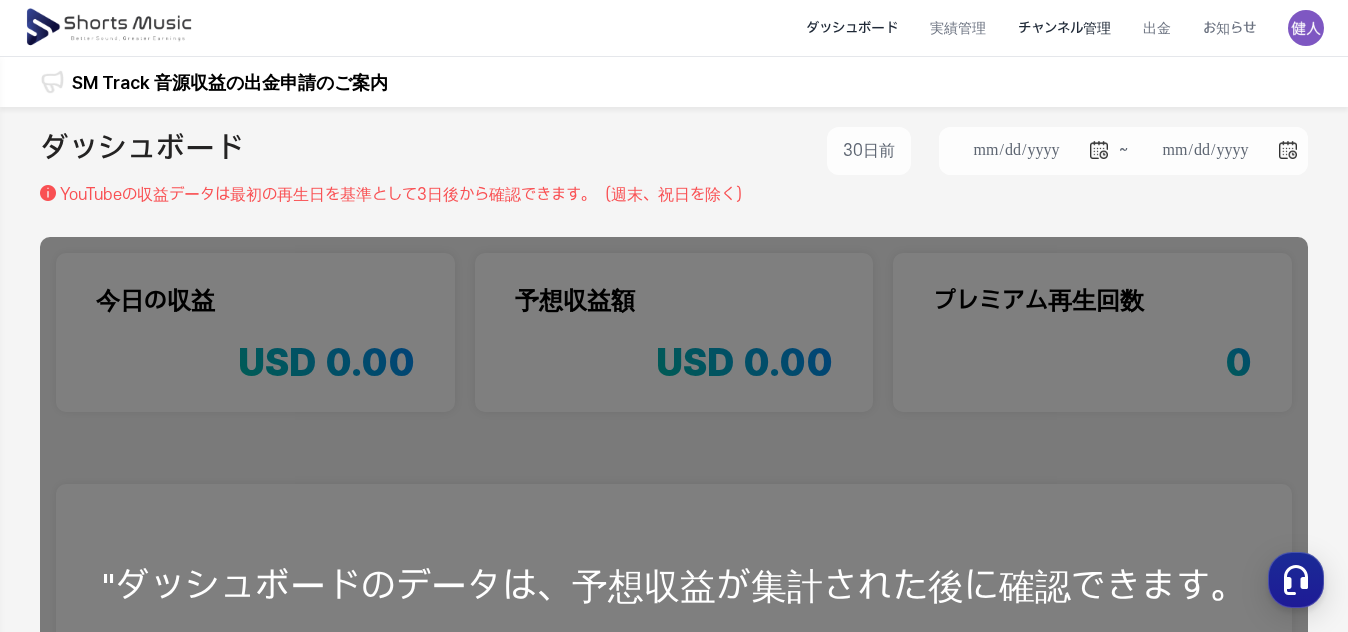 click on "チャンネル管理" at bounding box center [1064, 28] 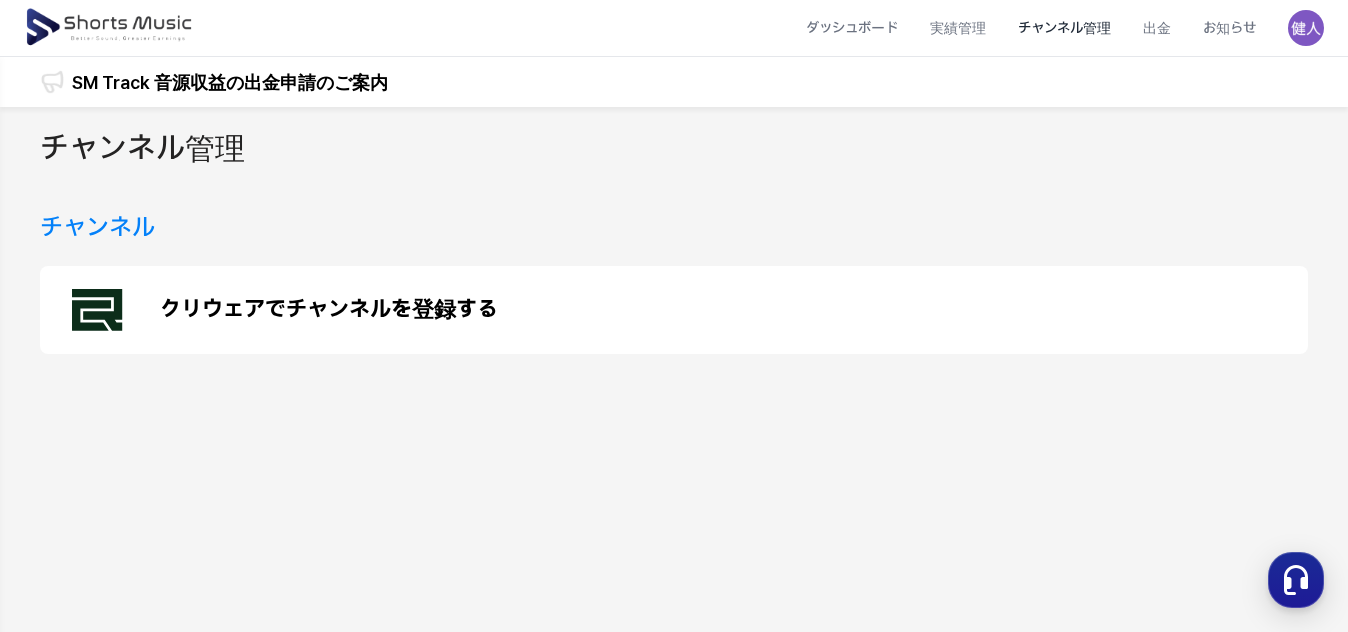 click on "クリウェアでチャンネルを登録する" at bounding box center (329, 310) 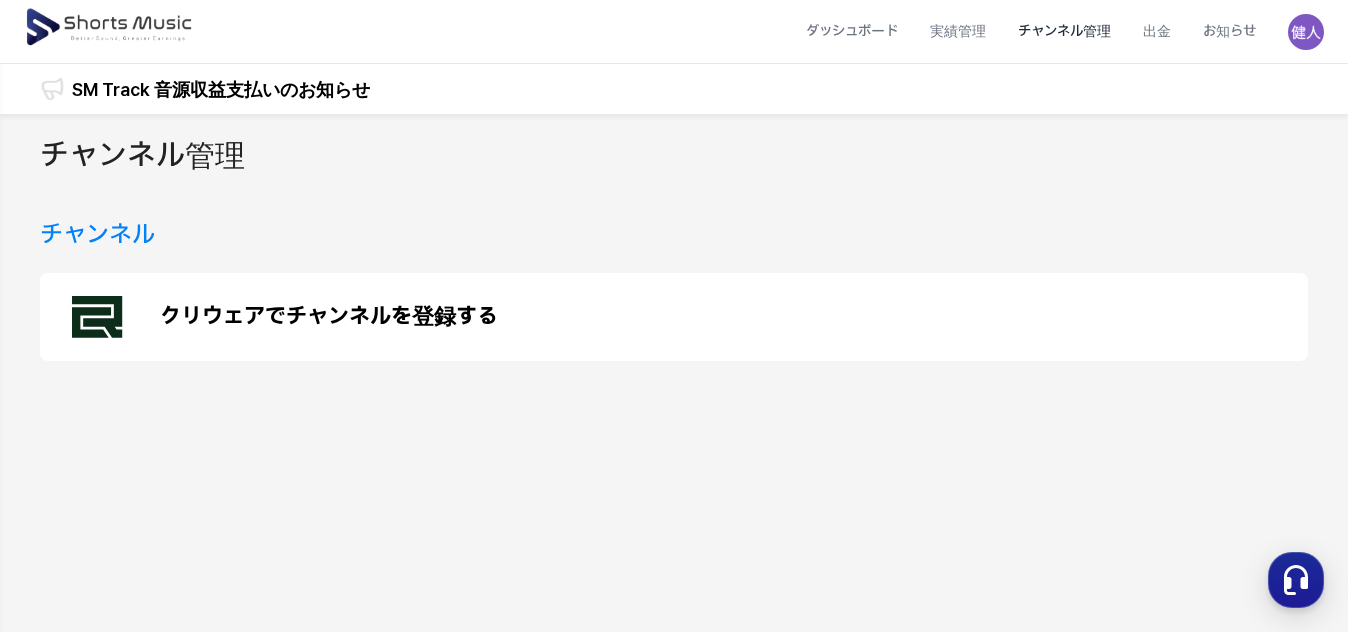 click on "チャンネル管理" at bounding box center [142, 156] 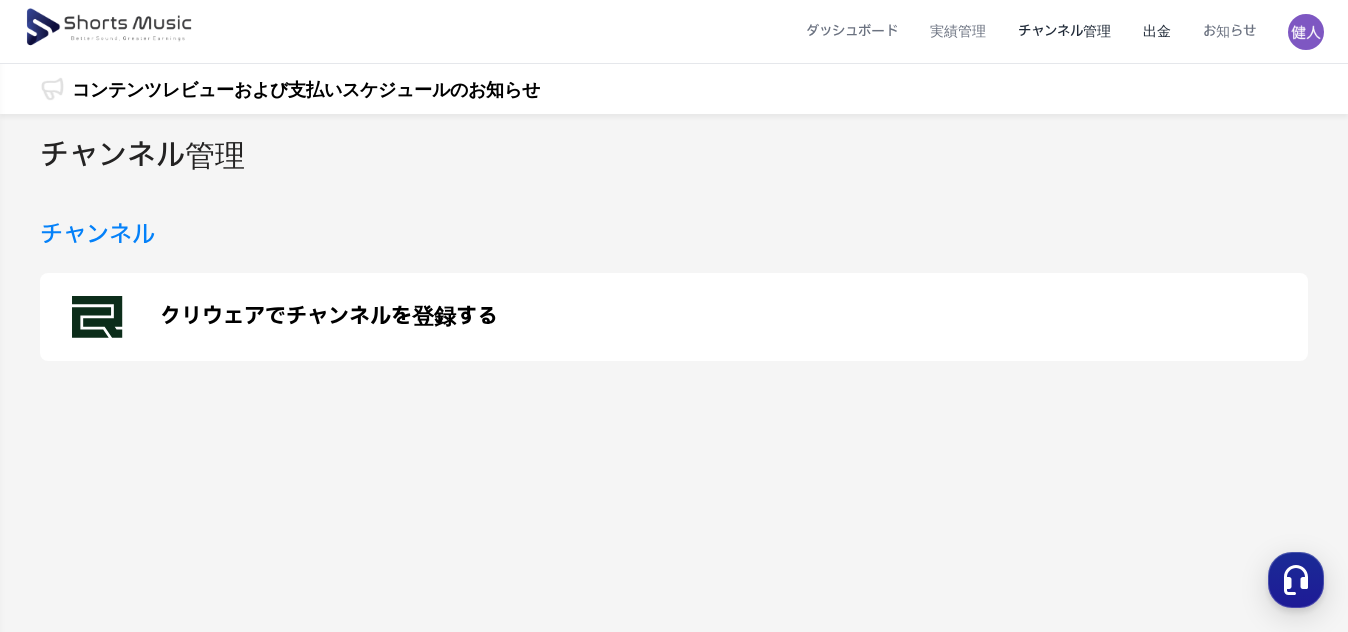 click on "出金" at bounding box center [1157, 31] 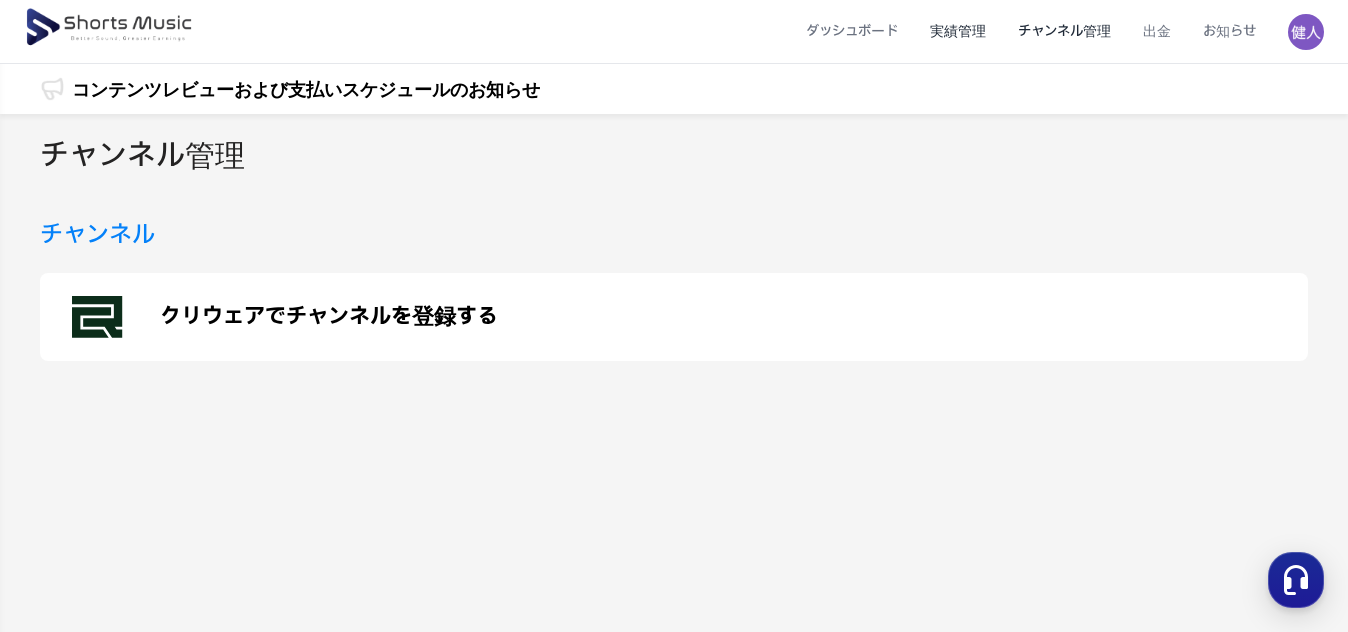 click on "実績管理" at bounding box center (958, 31) 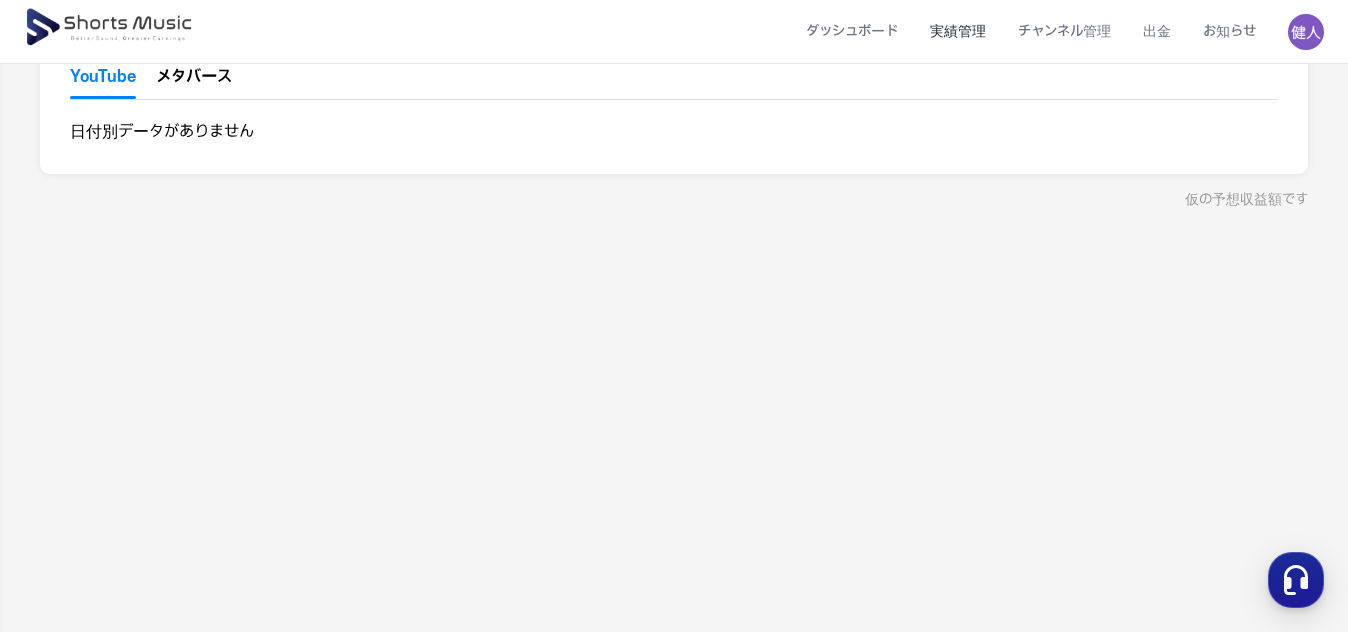 scroll, scrollTop: 0, scrollLeft: 0, axis: both 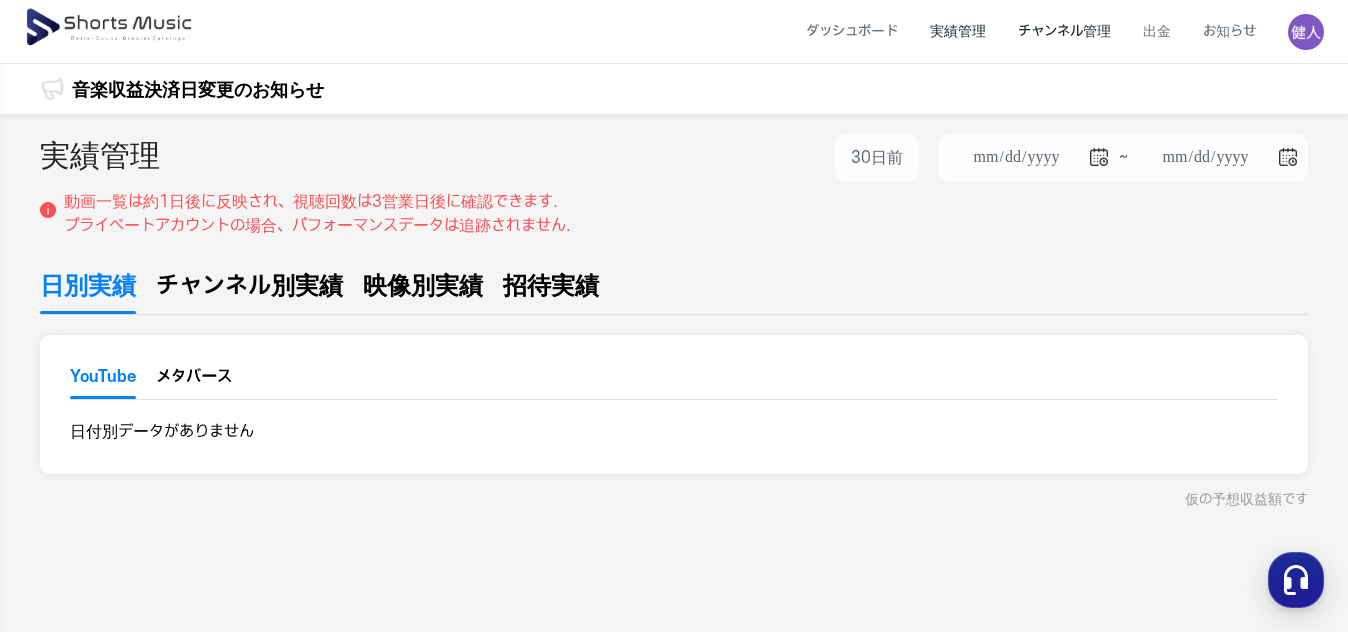 click on "チャンネル管理" at bounding box center (1064, 31) 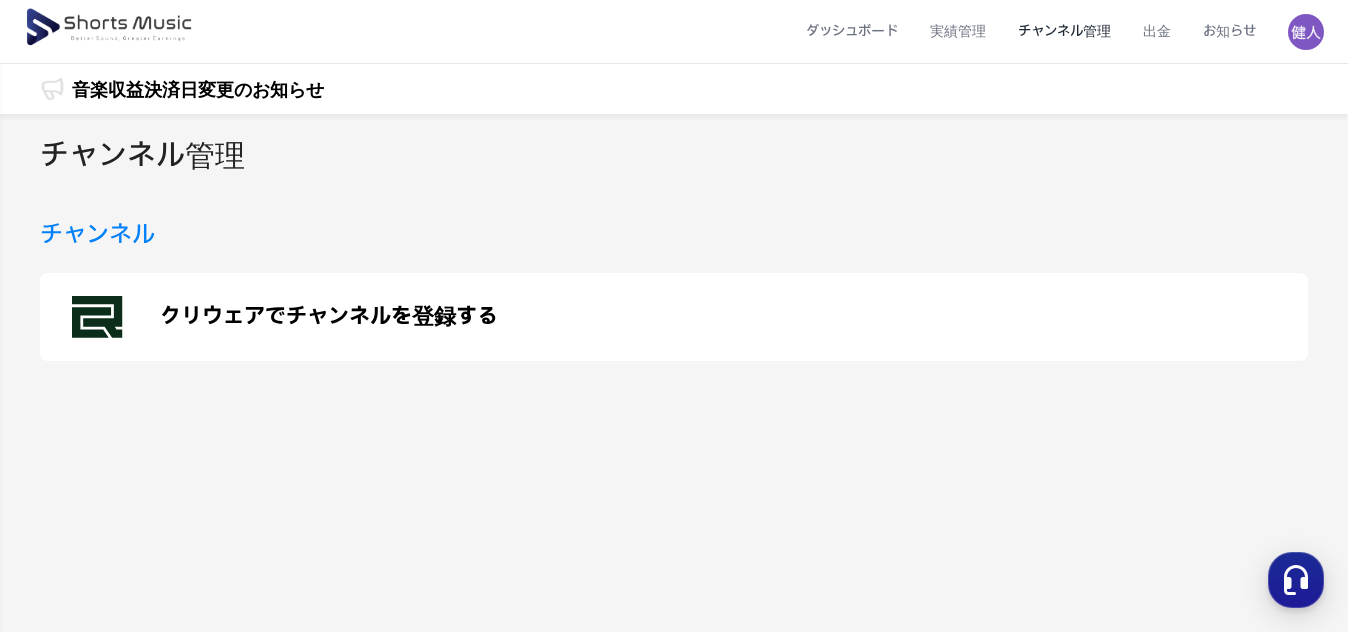 click at bounding box center (1306, 32) 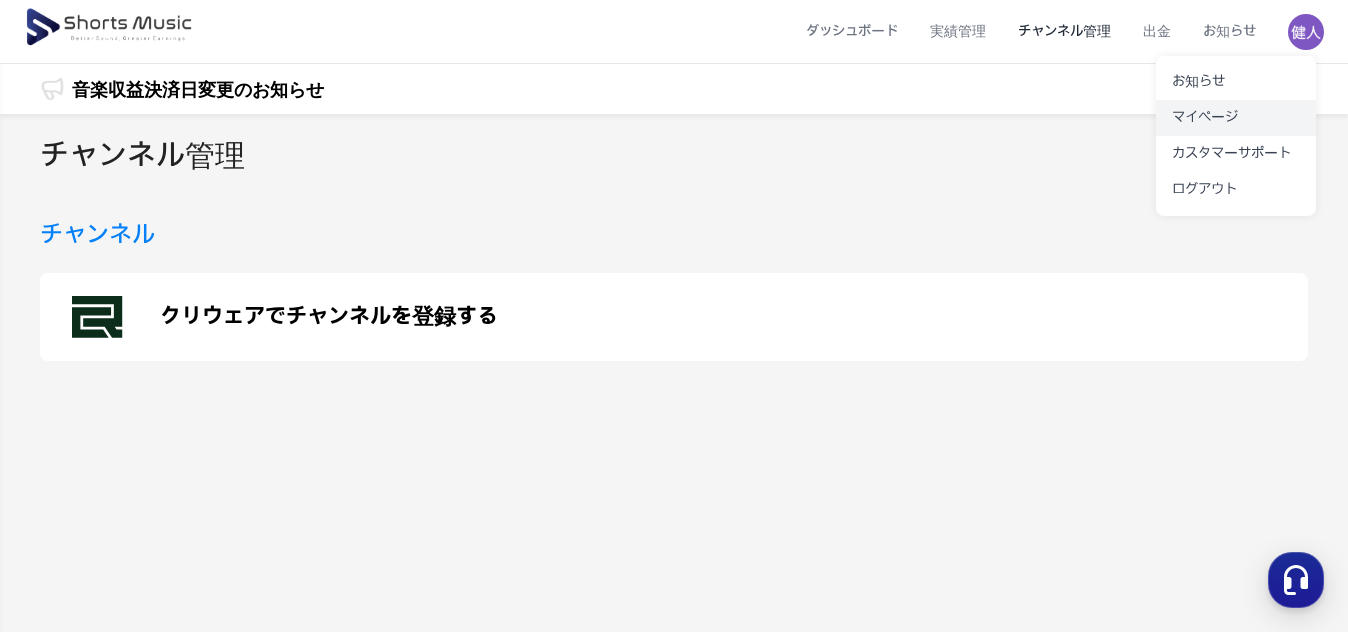 click on "マイページ" at bounding box center [1236, 118] 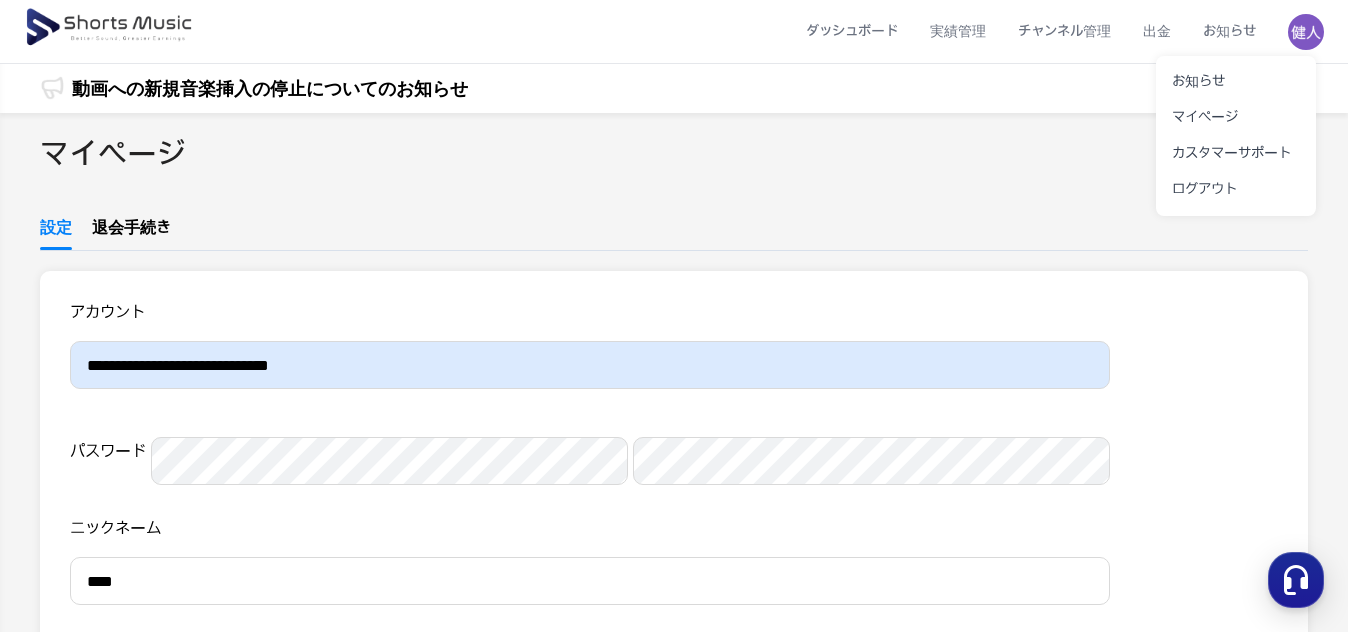 scroll, scrollTop: 0, scrollLeft: 0, axis: both 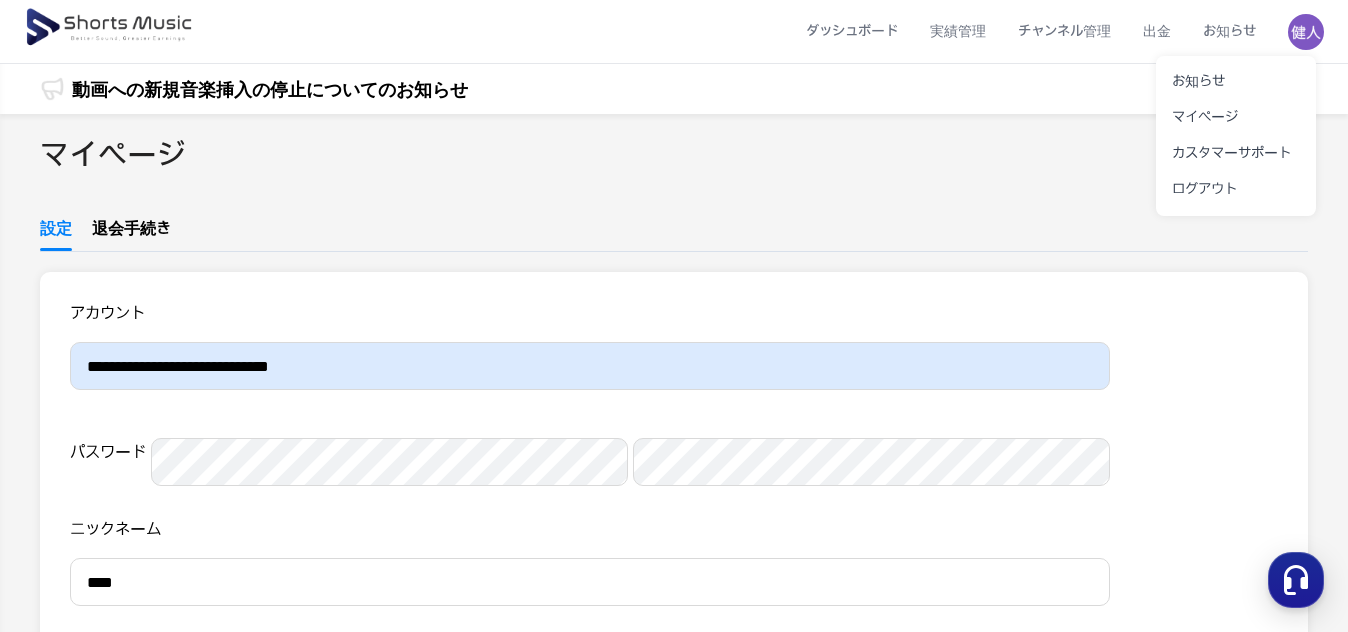 click at bounding box center [674, 316] 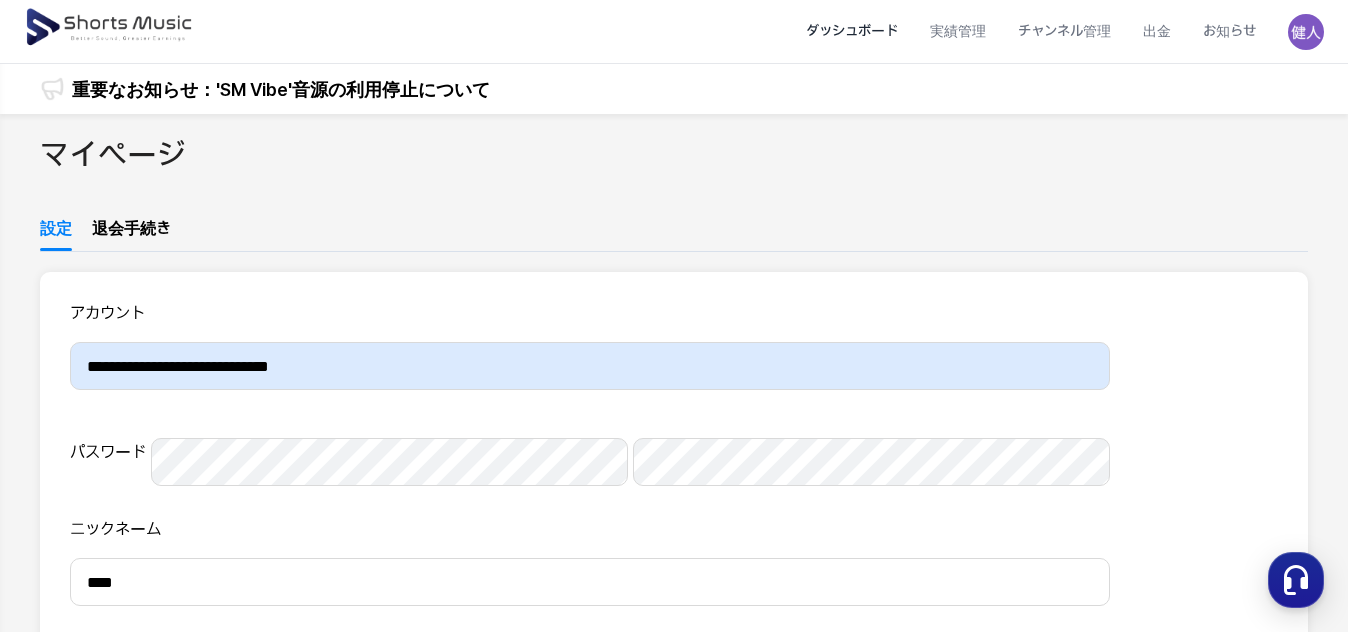 click on "ダッシュボード" at bounding box center [852, 31] 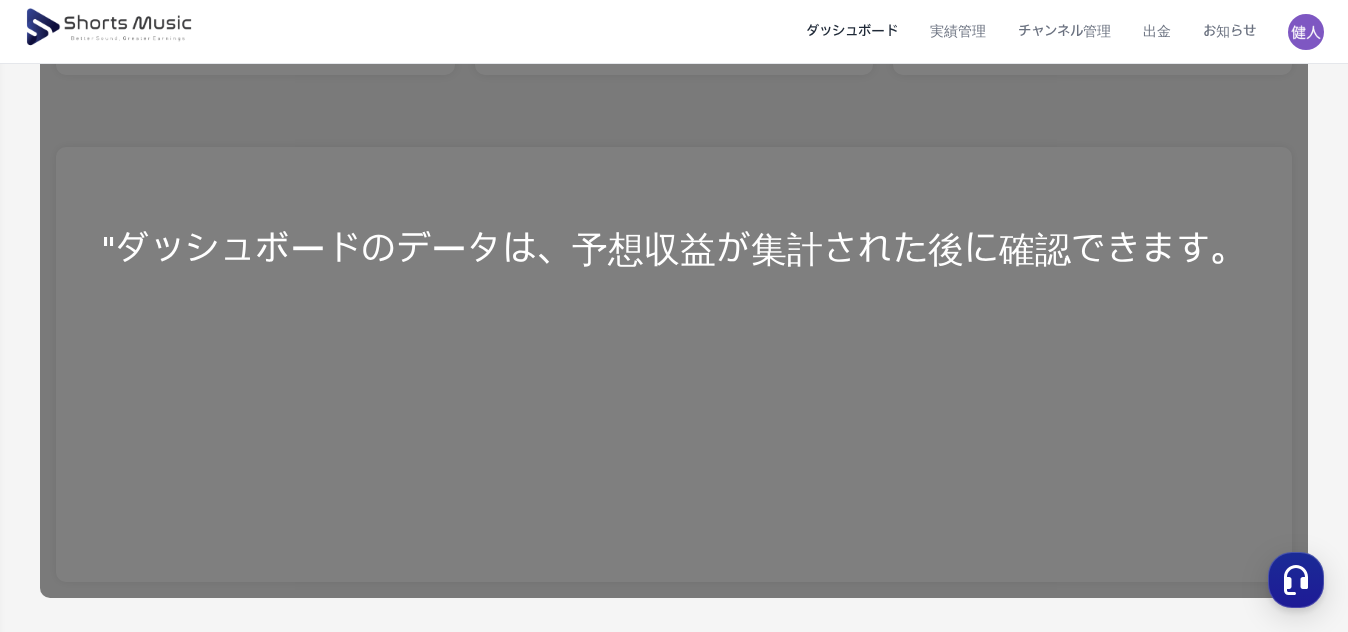 scroll, scrollTop: 0, scrollLeft: 0, axis: both 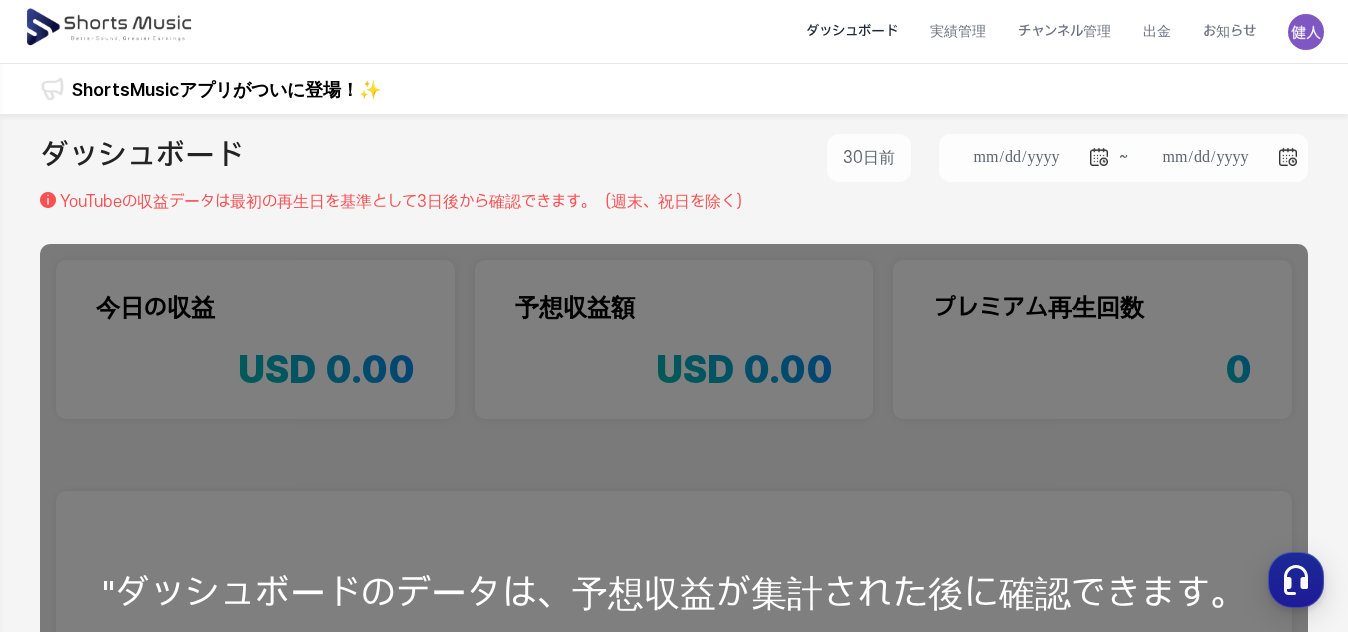 click on ""ダッシュボードのデータは、予想収益が集計された後に確認できます。" at bounding box center (674, 593) 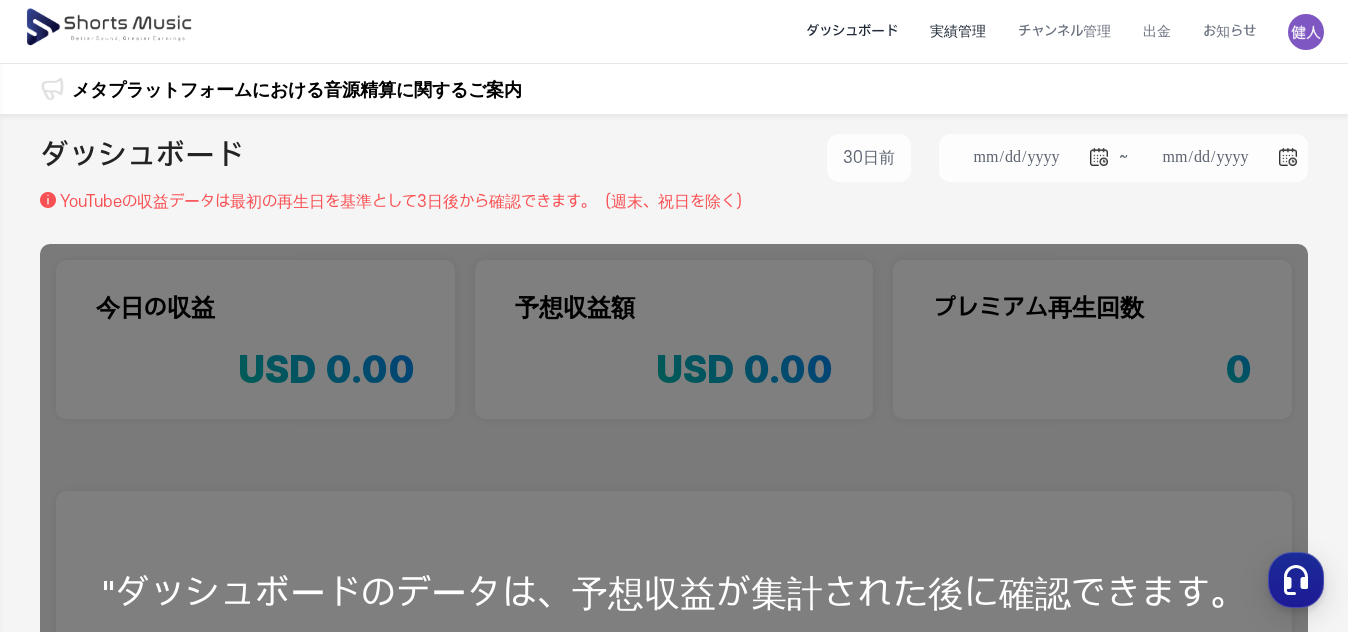 click on "実績管理" at bounding box center [958, 31] 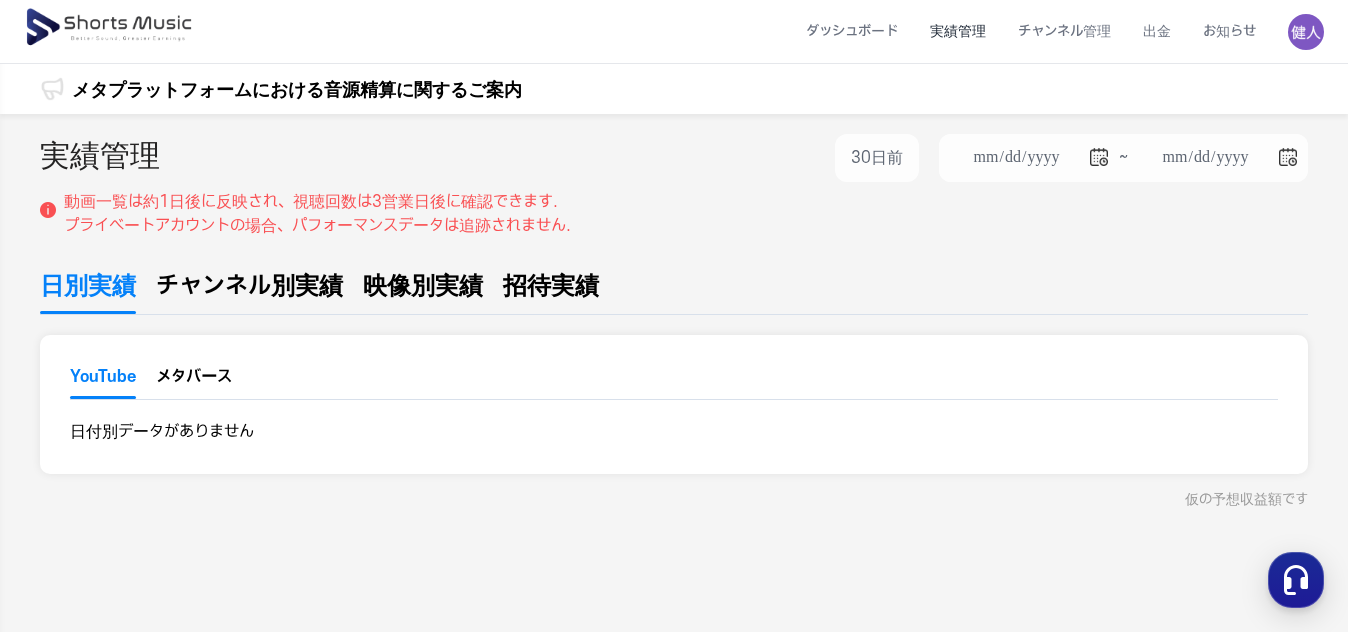 click on "チャンネル別実績" at bounding box center (249, 286) 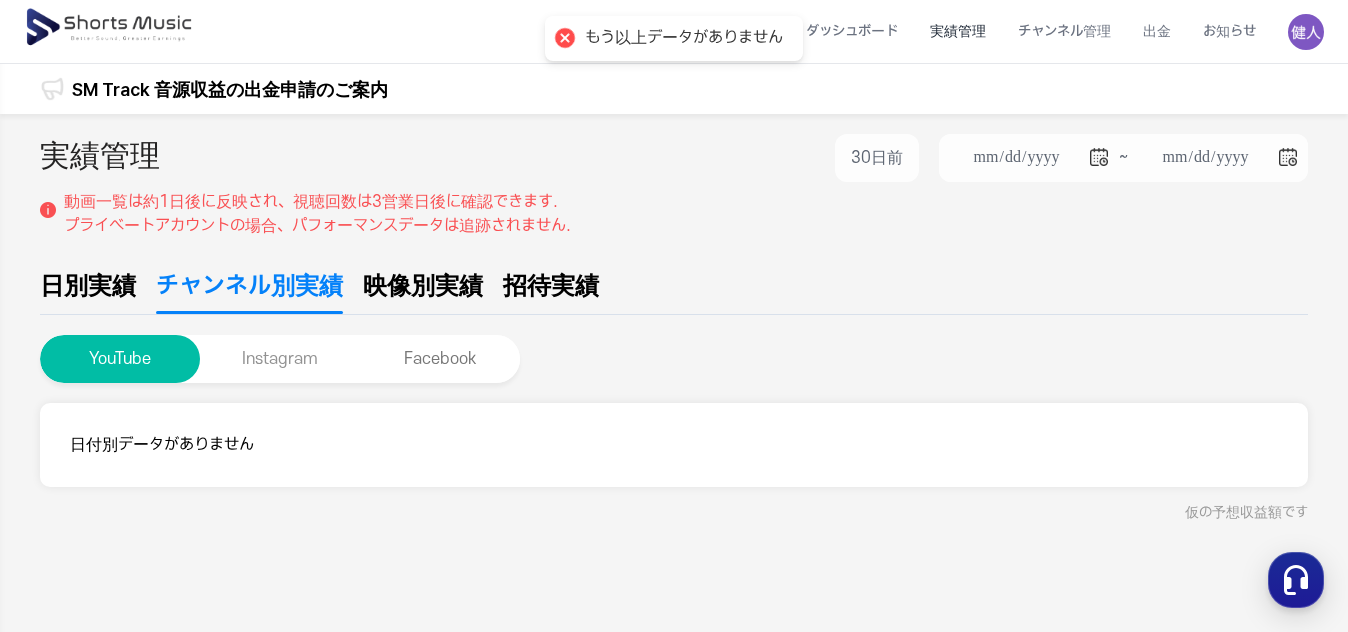 click on "Instagram" at bounding box center [280, 359] 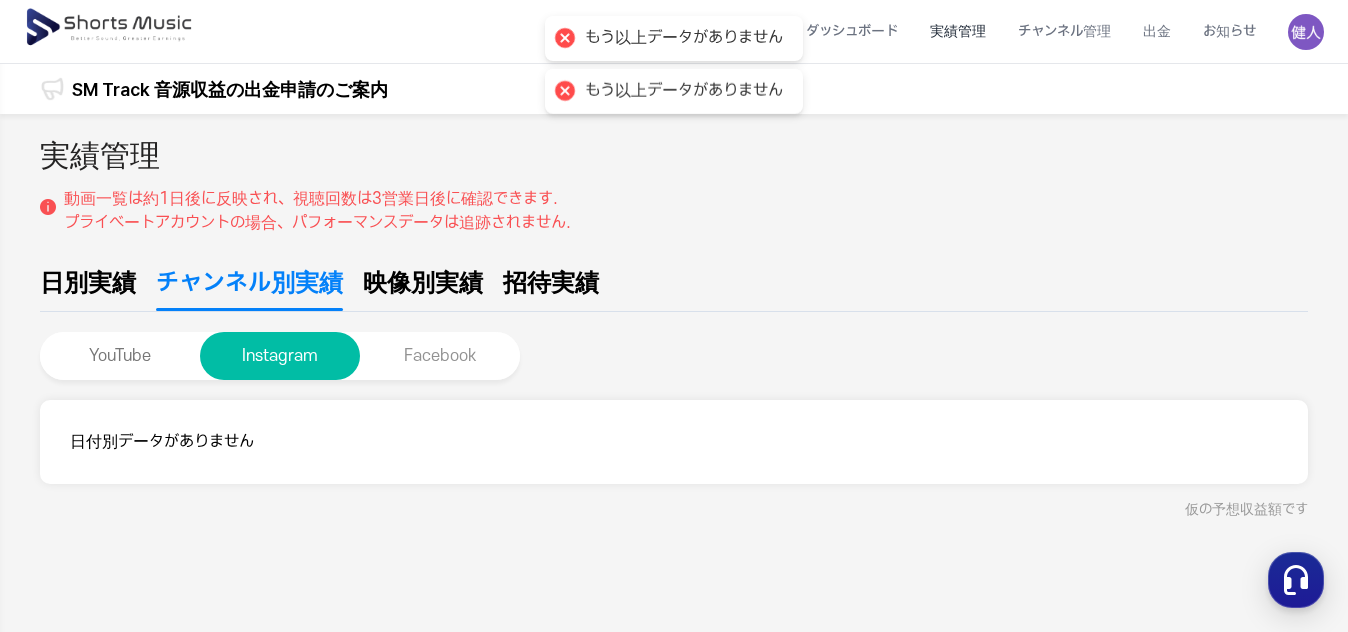 click on "Facebook" at bounding box center [440, 356] 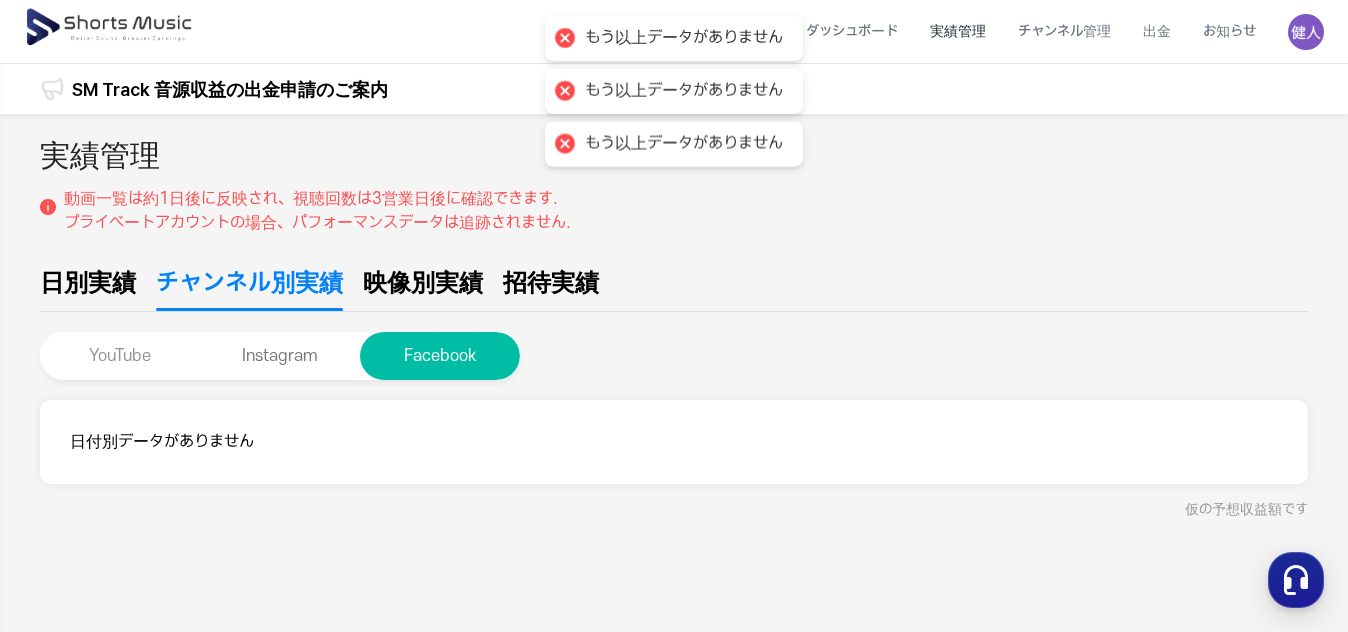 click on "YouTube" at bounding box center (120, 356) 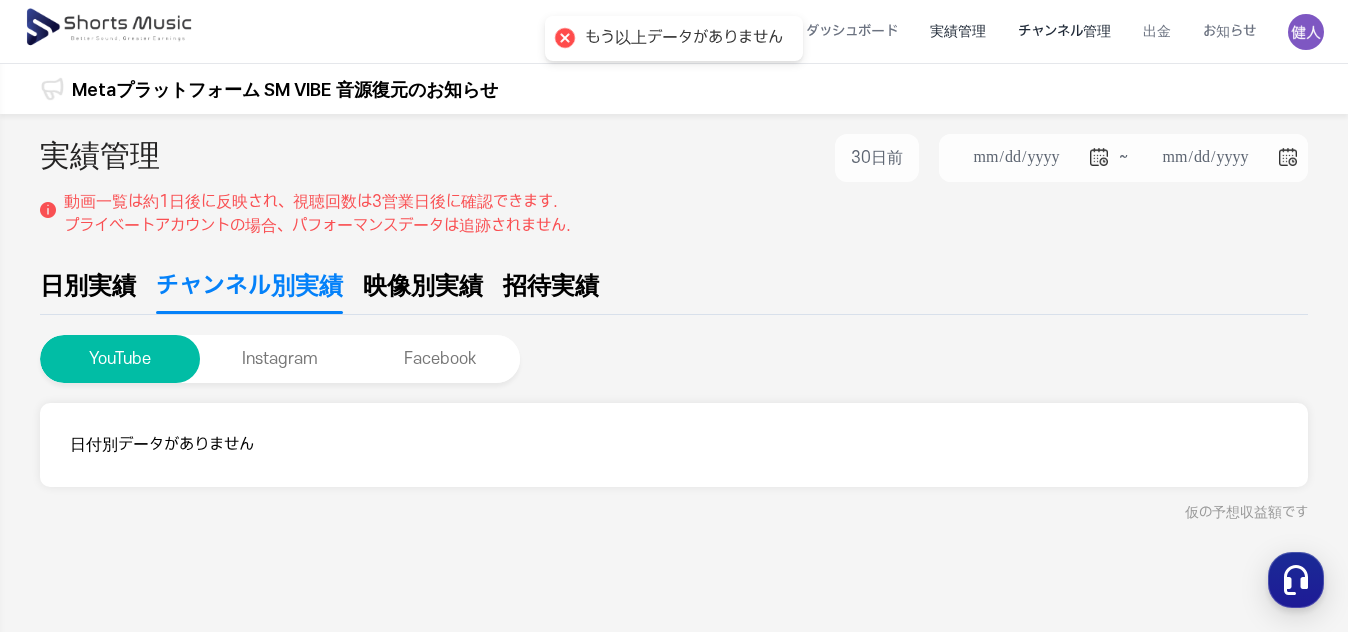 click on "チャンネル管理" at bounding box center (1064, 31) 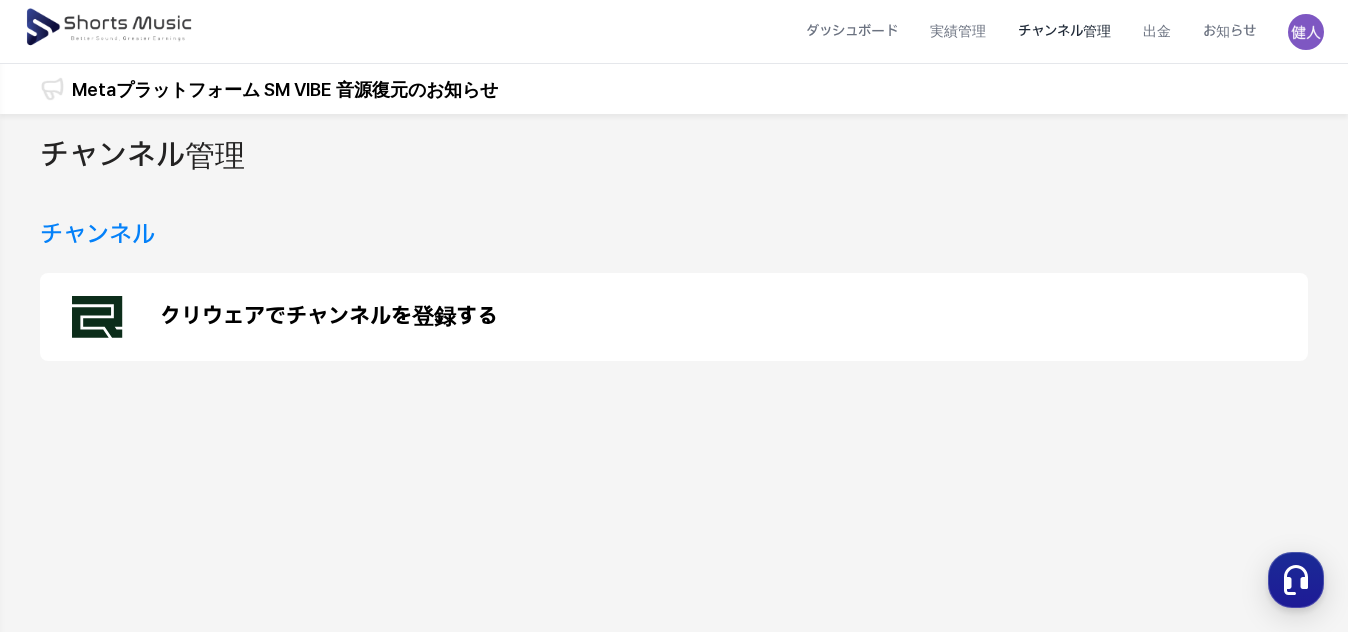 click on "チャンネル" at bounding box center (97, 235) 